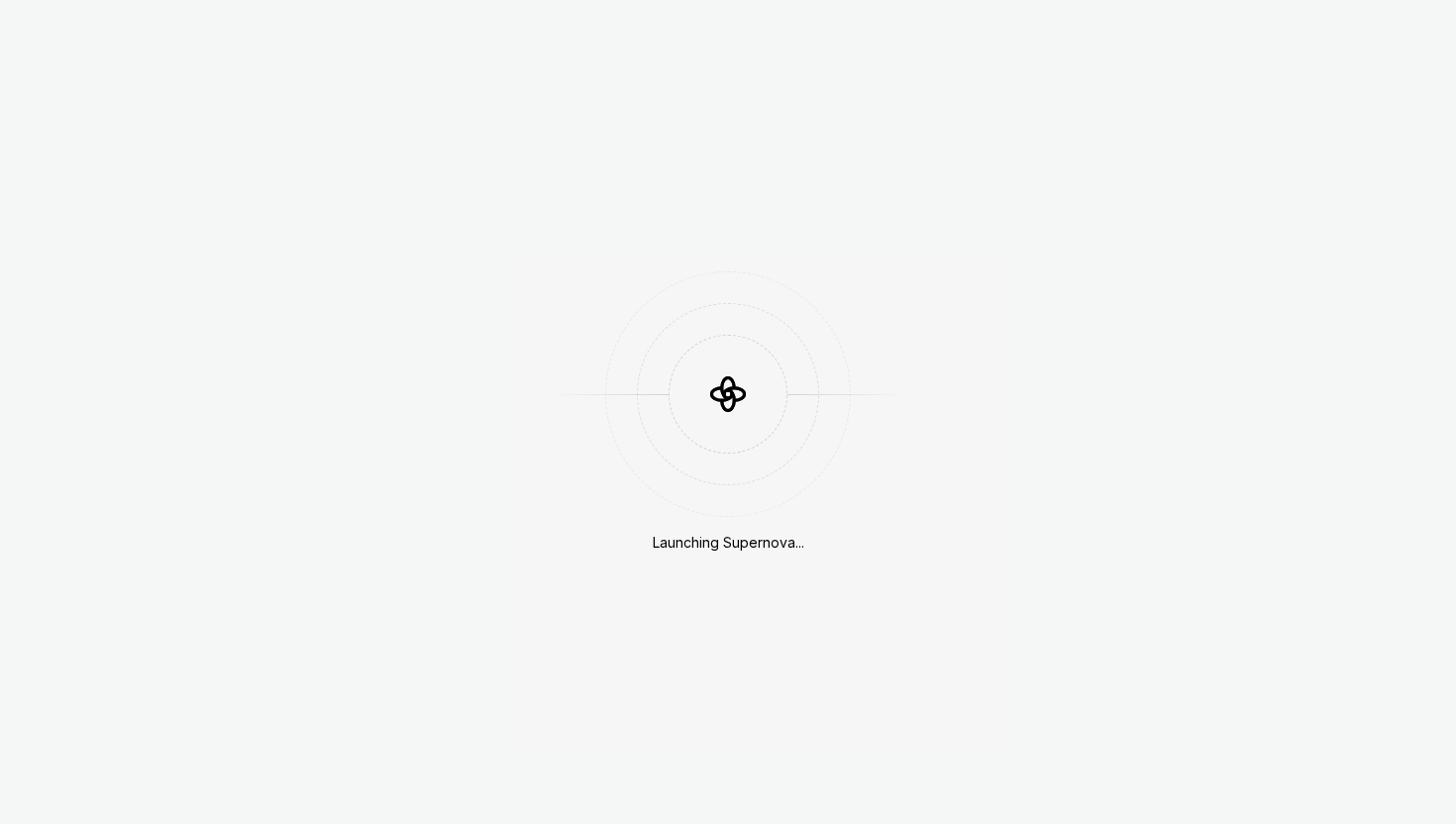 scroll, scrollTop: 0, scrollLeft: 0, axis: both 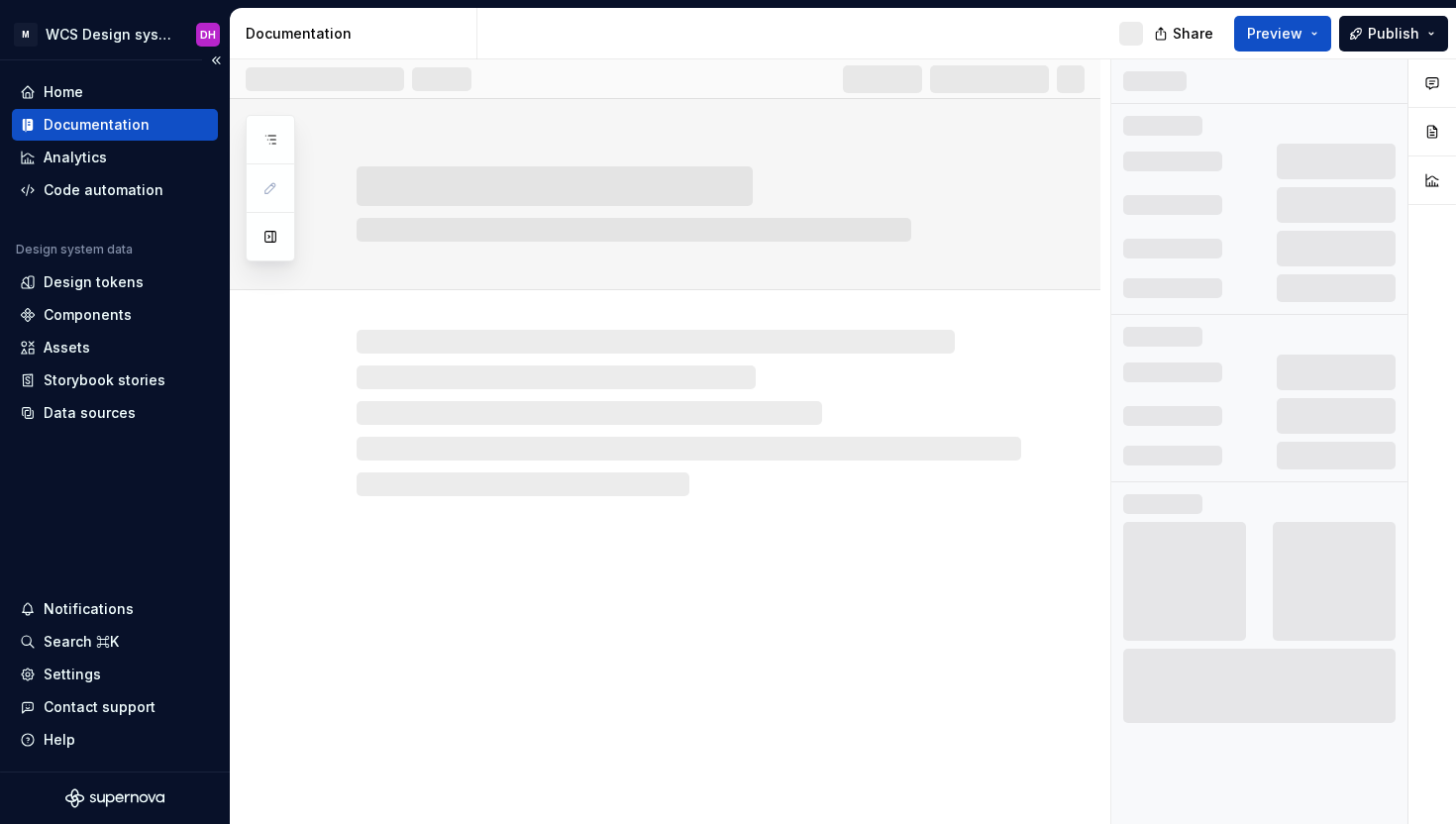 click on "M WCS Design system DH" at bounding box center (115, 35) 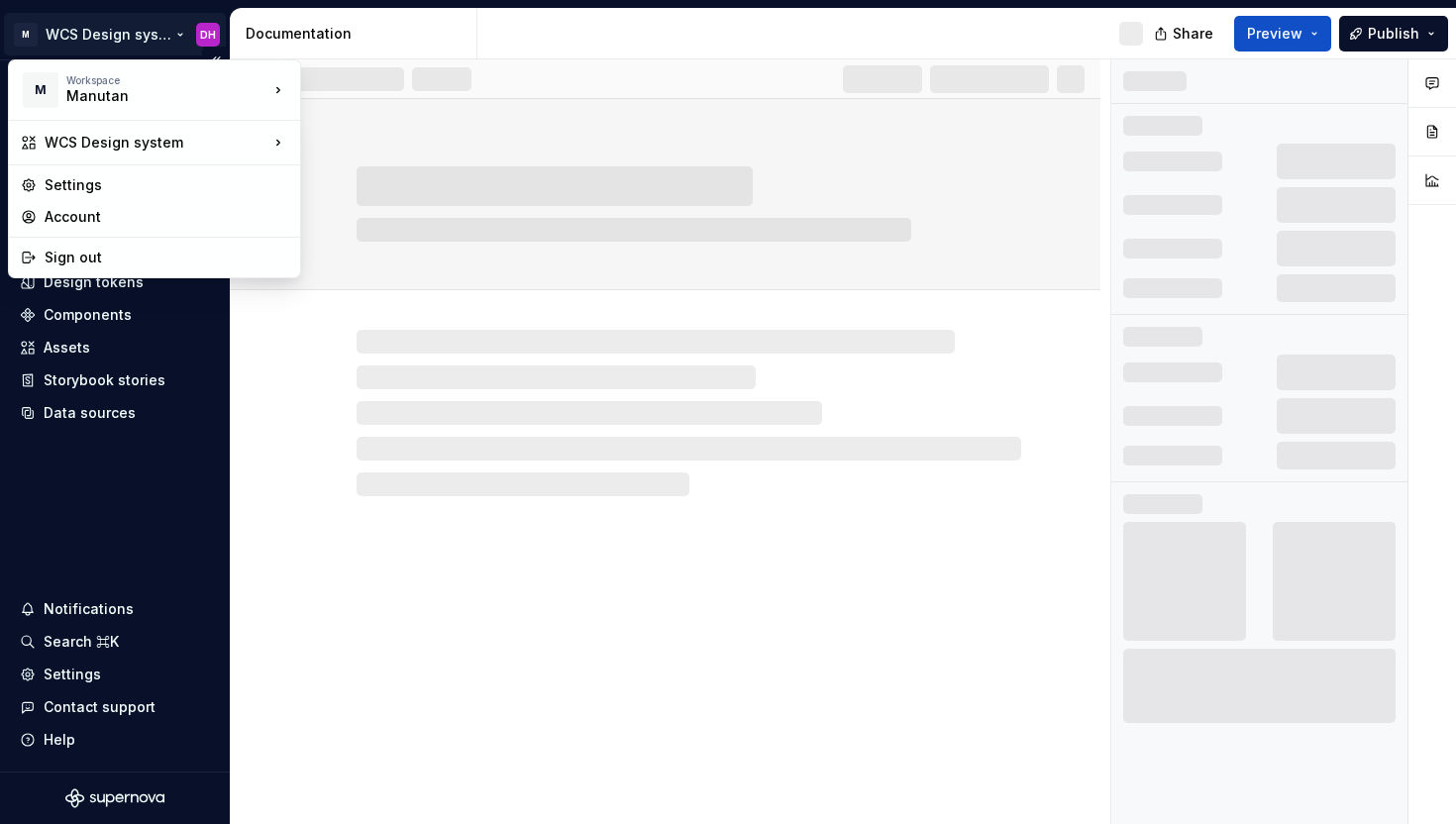 click on "M WCS Design system DH Home Documentation Analytics Code automation Design system data Design tokens Components Assets Storybook stories Data sources Notifications Search ⌘K Settings Contact support Help Documentation Share Preview Publish Pages Changes No changes yet When a page is edited, it will appear in this section. Comments Open comments   M Workspace Manutan WCS Design system Settings Account Sign out" at bounding box center [728, 412] 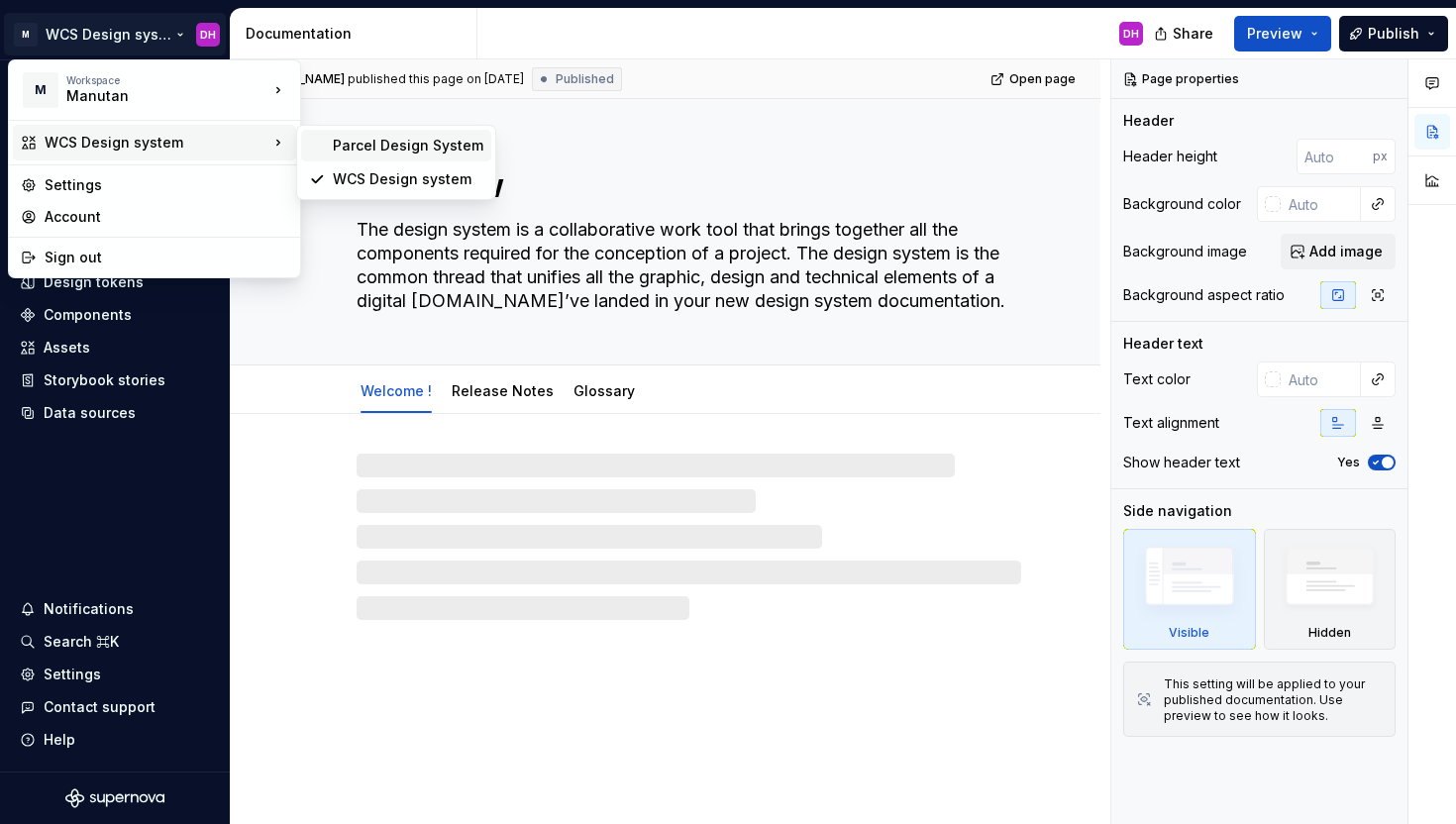 click on "Parcel Design System" at bounding box center (408, 146) 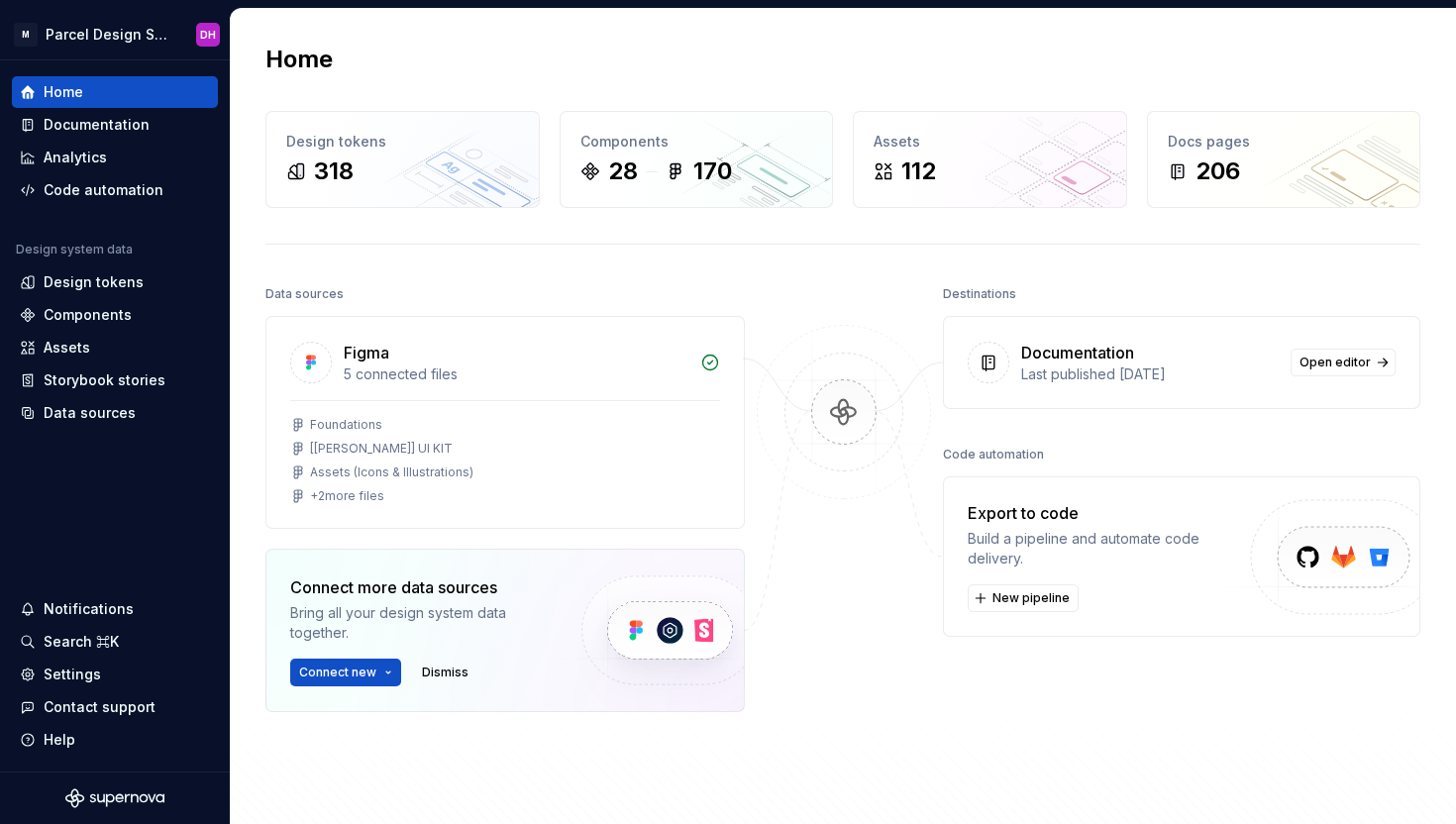 click on "Data sources" at bounding box center (304, 294) 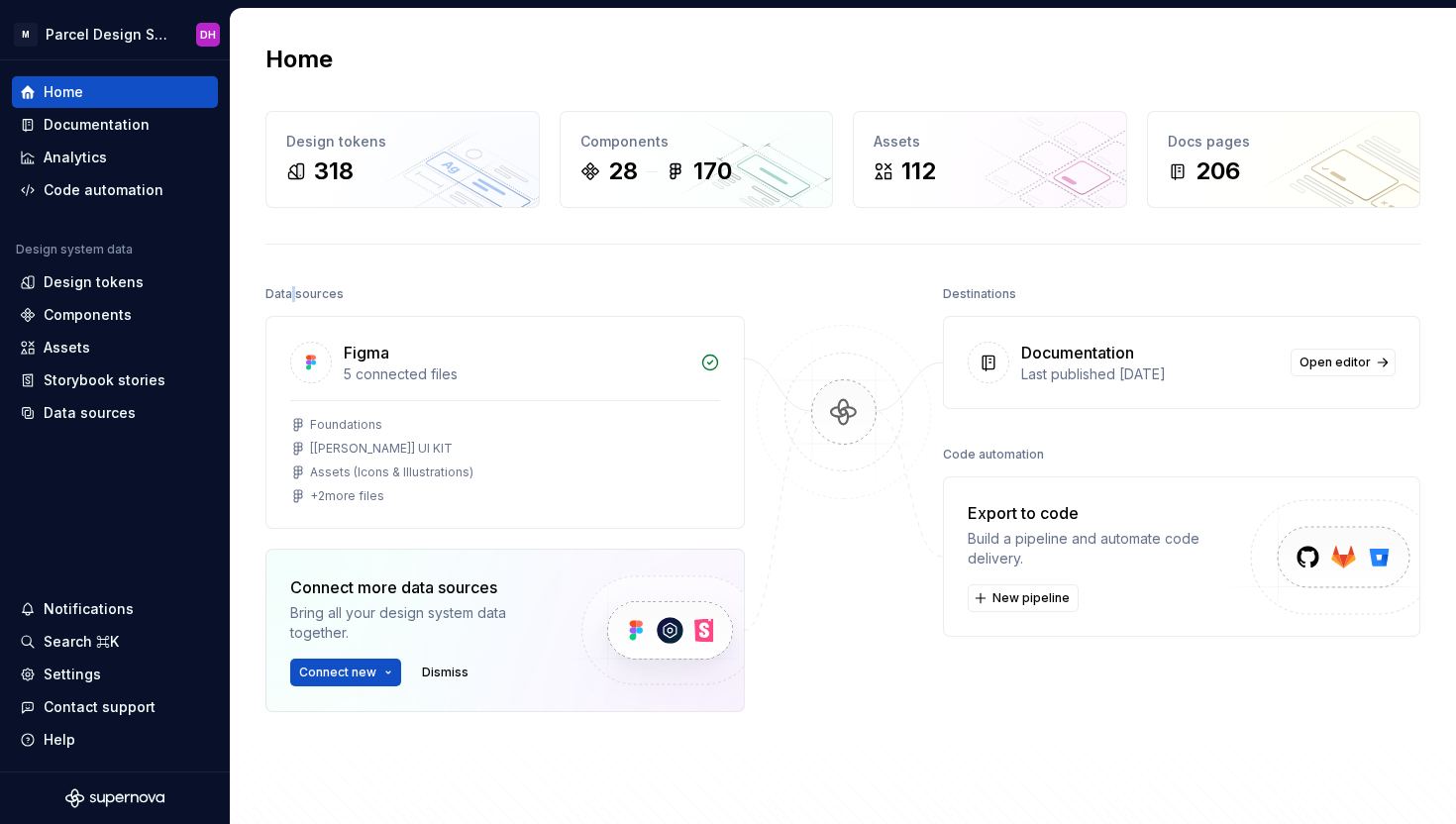 click on "Data sources" at bounding box center (304, 294) 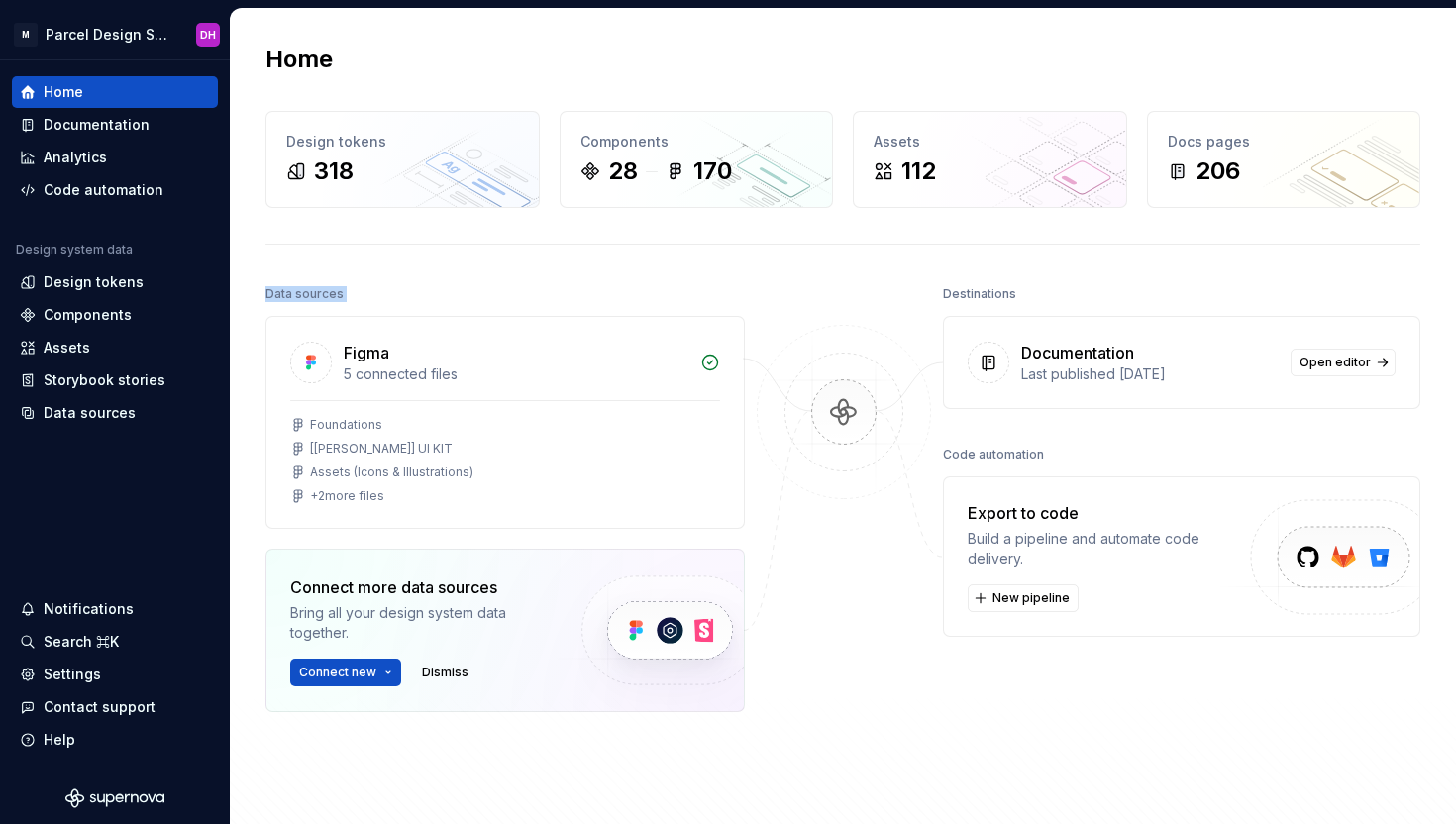 click on "Data sources" at bounding box center (304, 294) 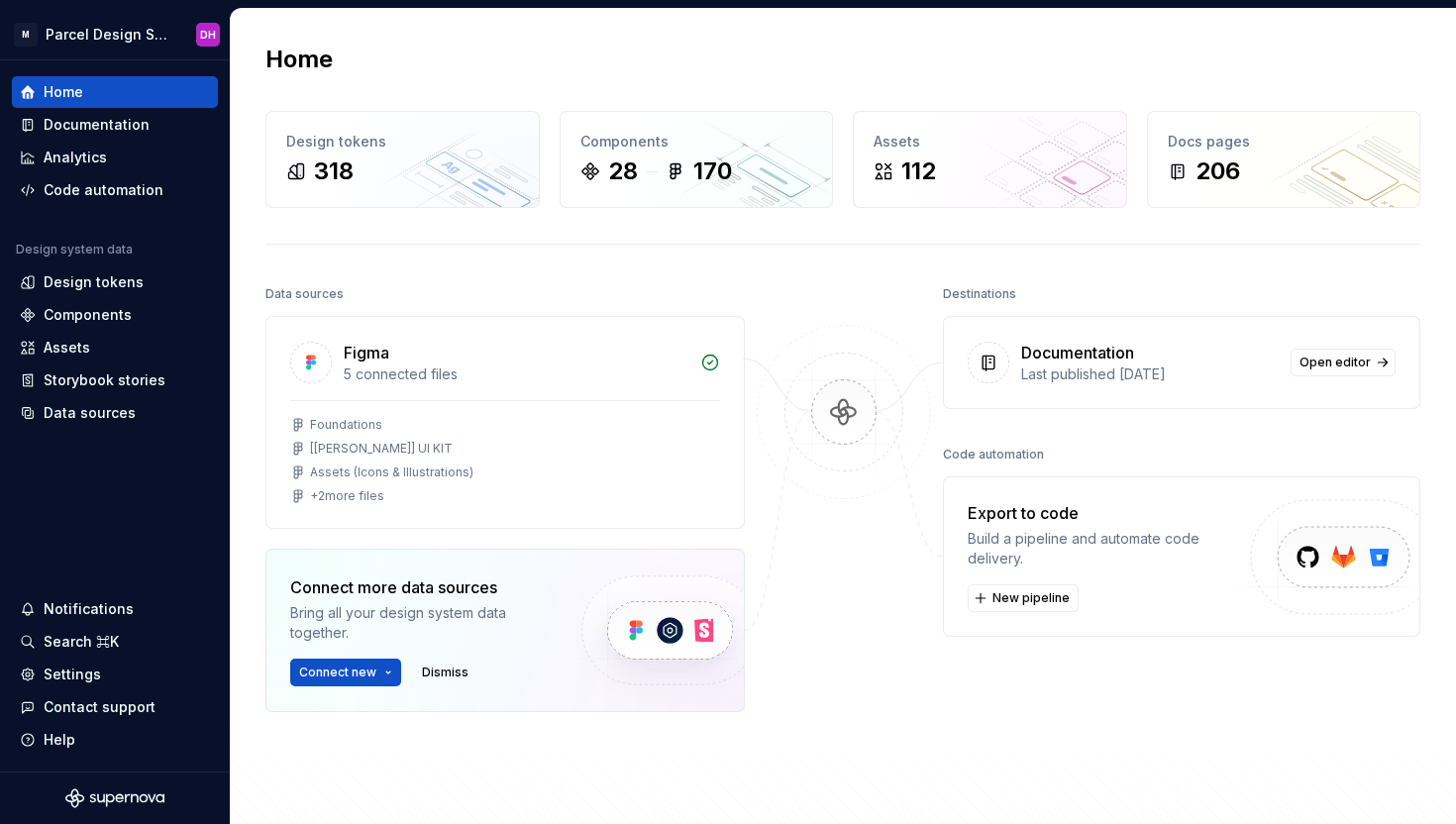 click on "Data sources" at bounding box center [505, 294] 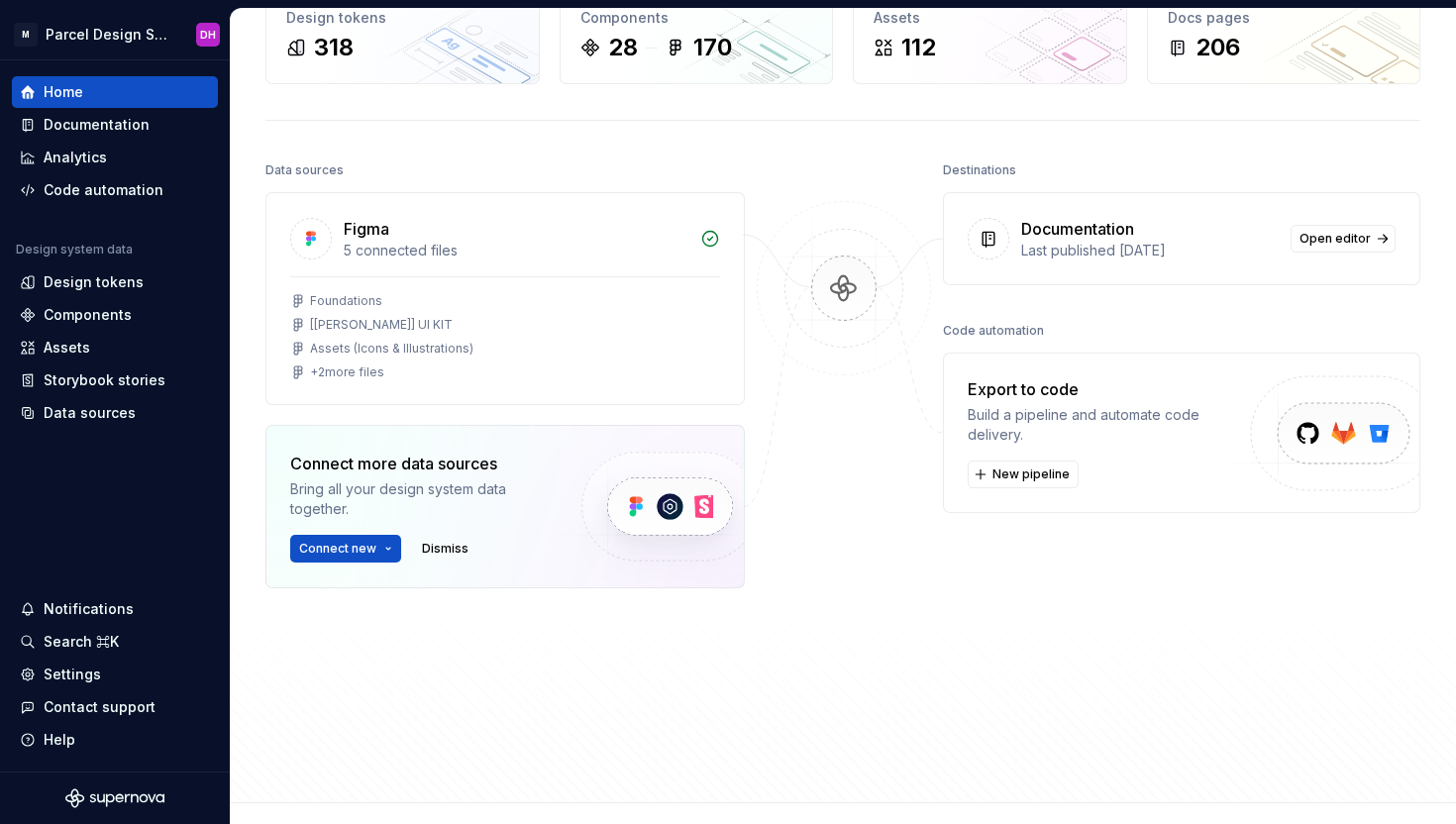 scroll, scrollTop: 0, scrollLeft: 0, axis: both 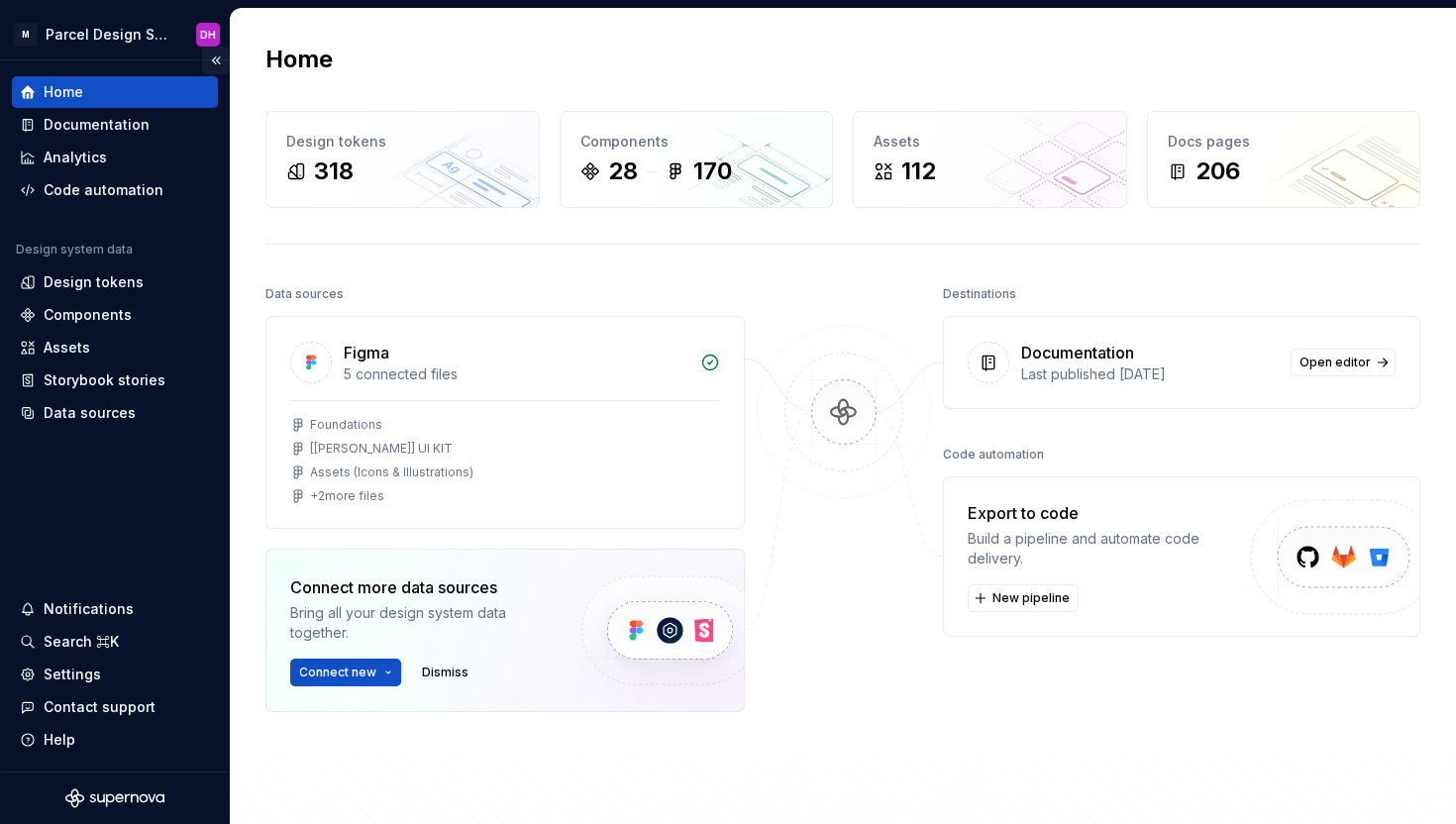 click at bounding box center (216, 60) 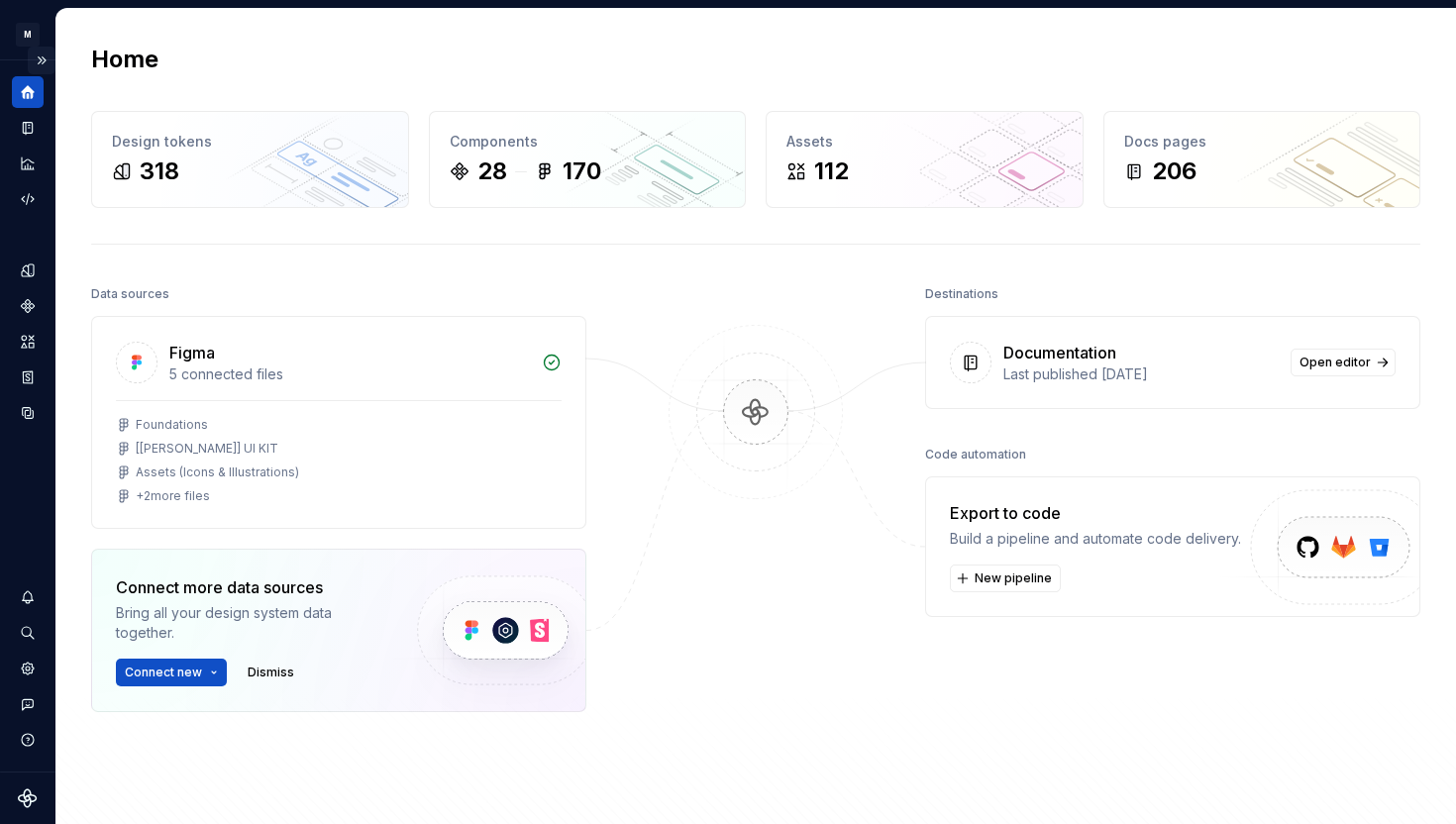 click at bounding box center [42, 60] 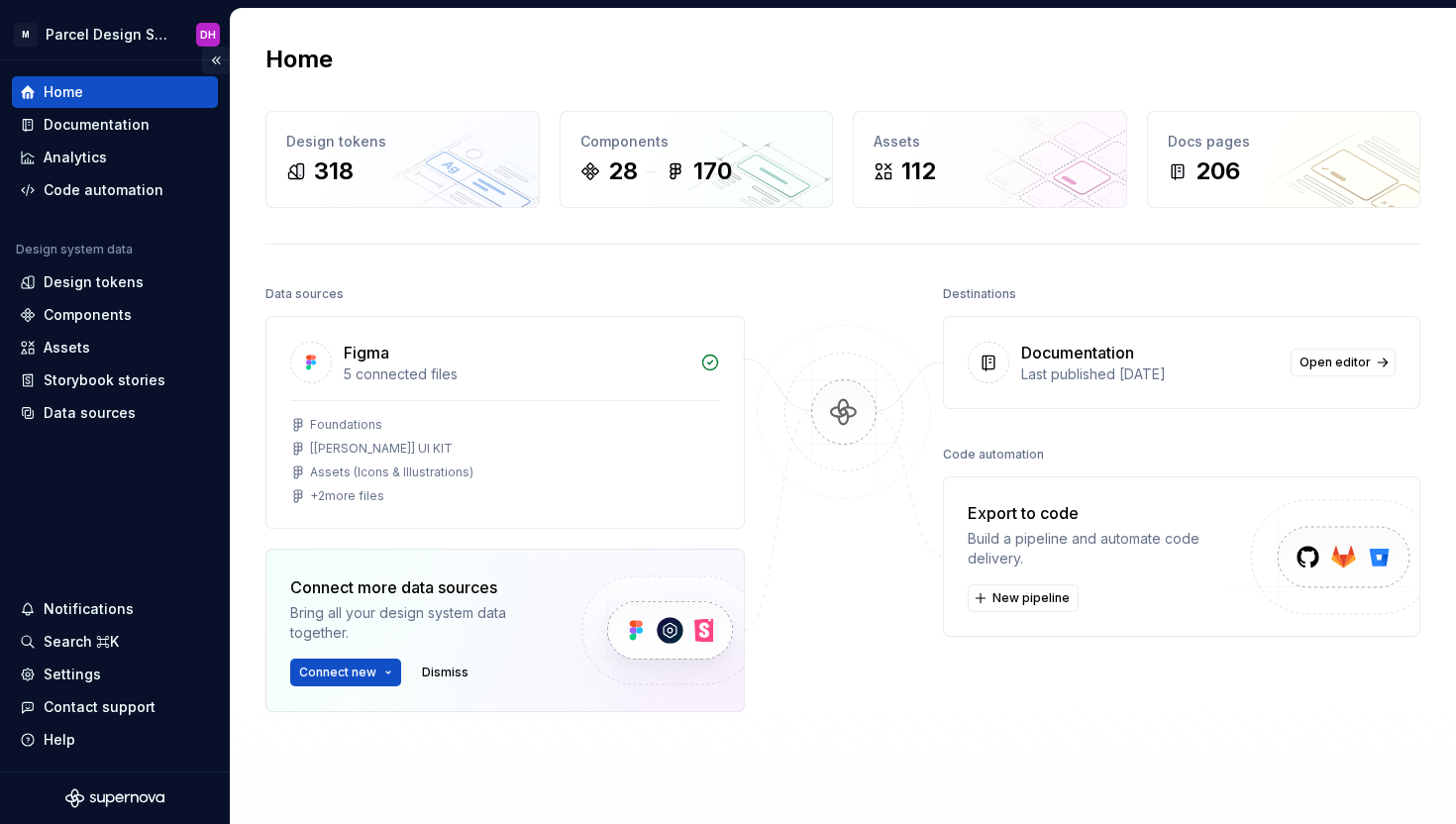 click at bounding box center [216, 60] 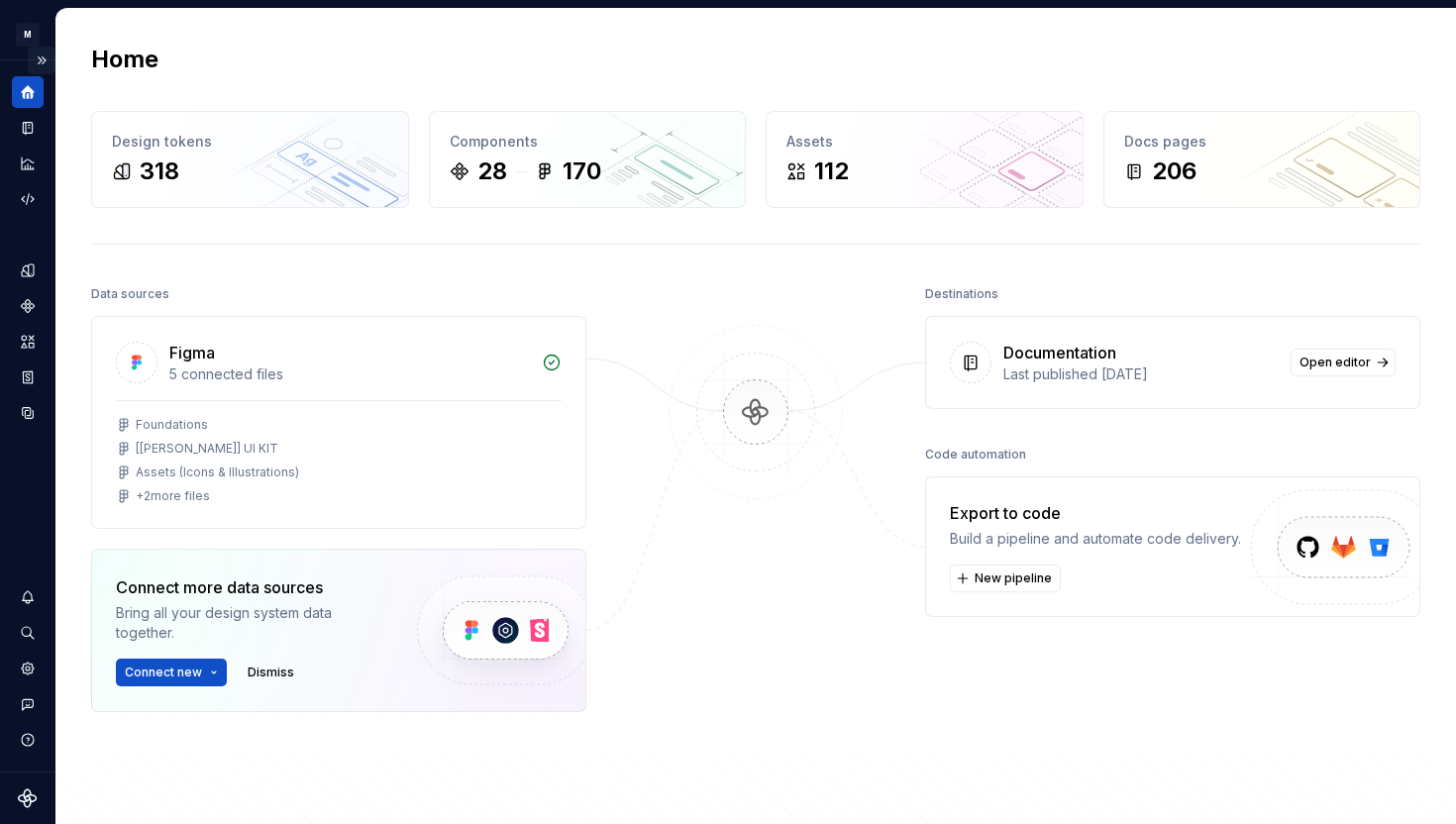 click at bounding box center [42, 60] 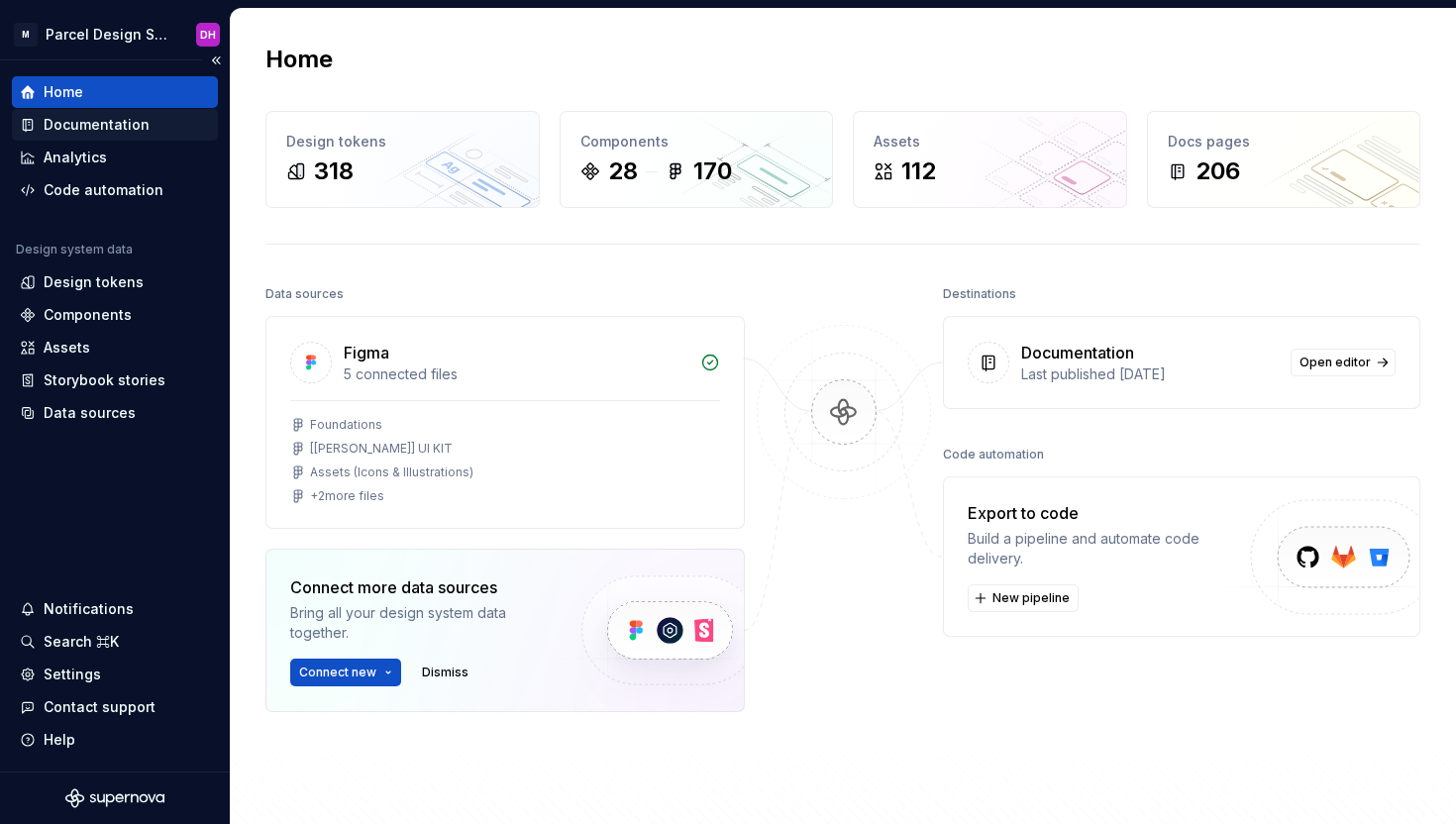 click on "Documentation" at bounding box center (96, 125) 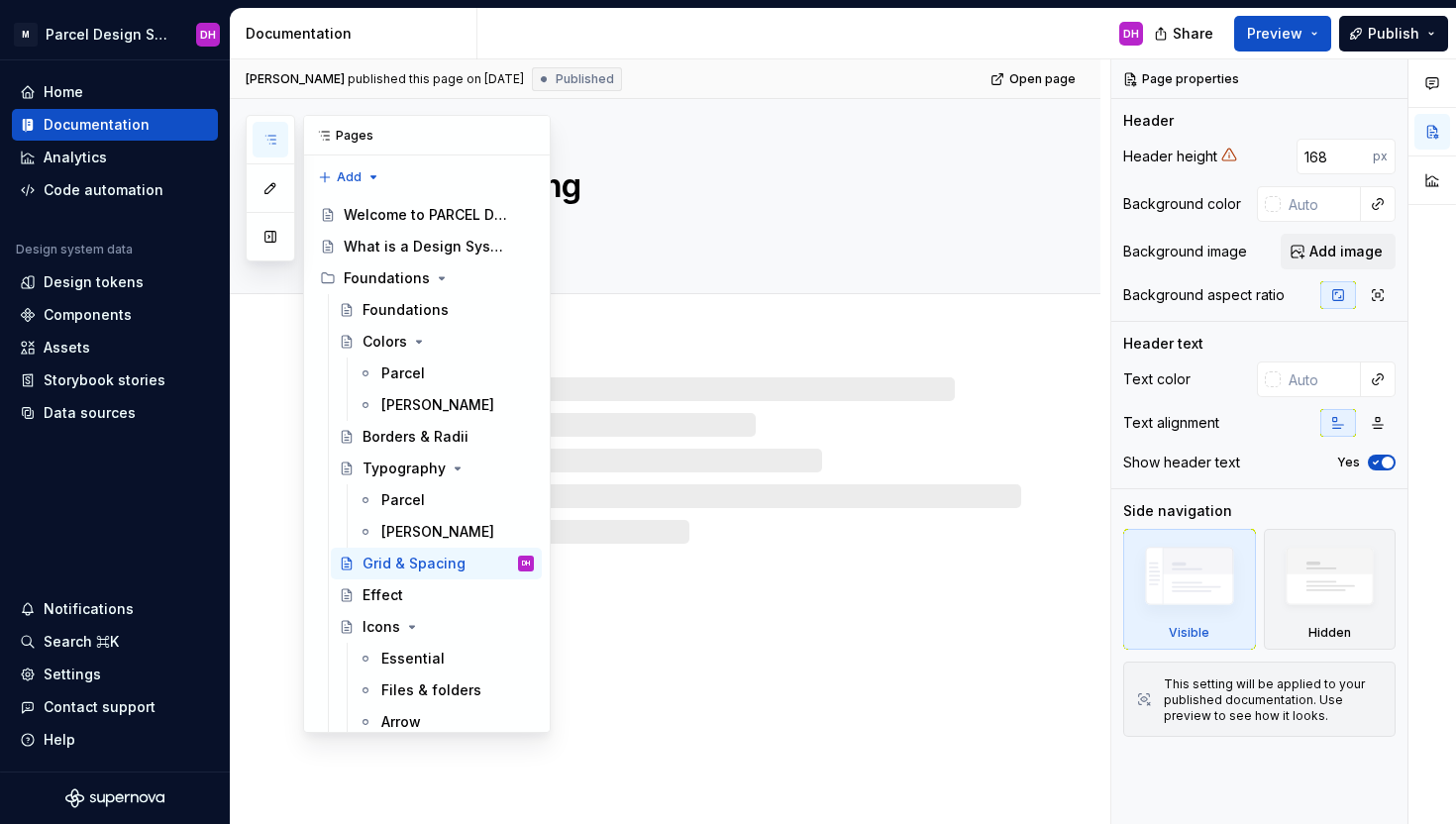 click 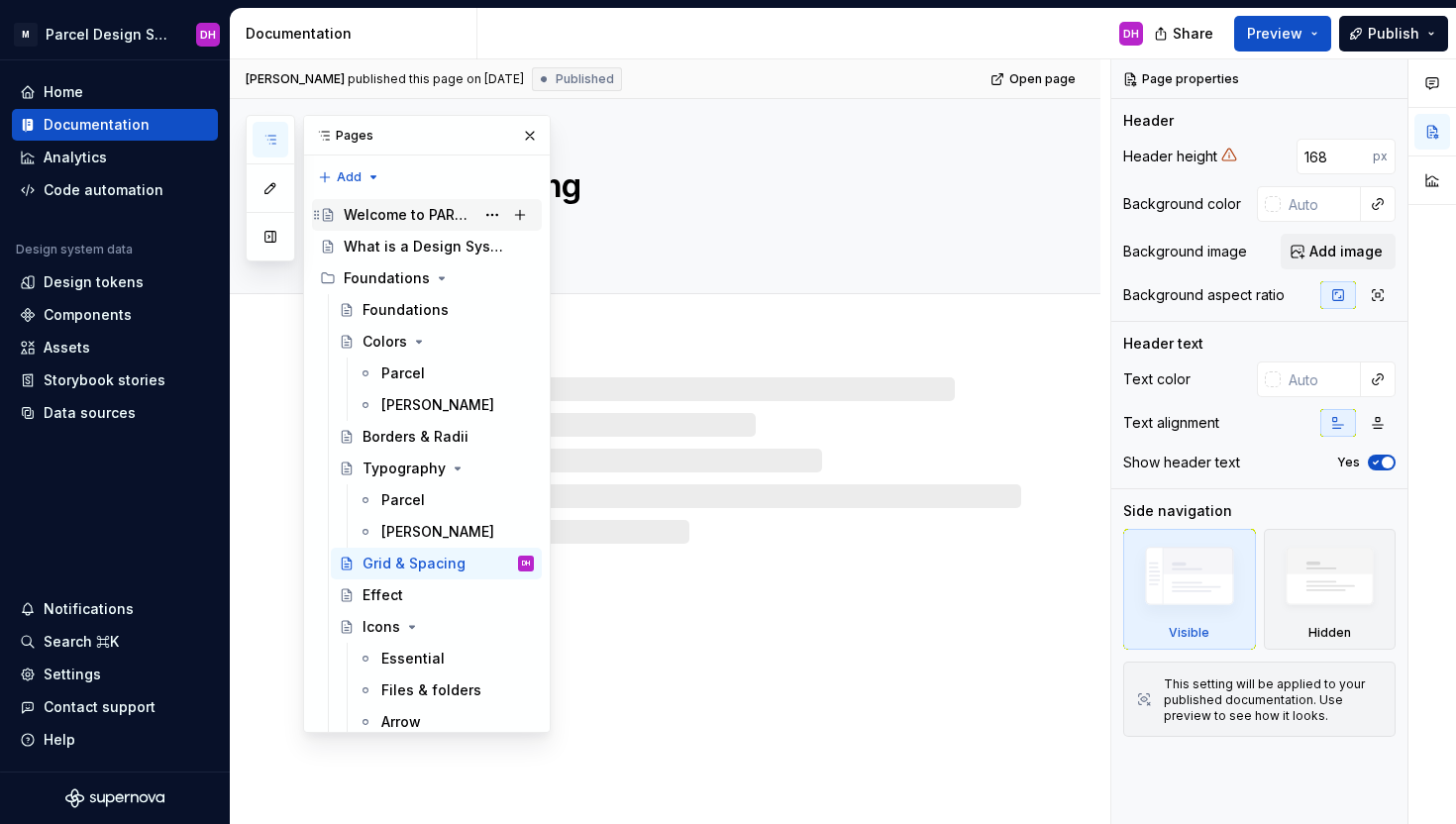 click on "Welcome to PARCEL Design System!" at bounding box center [409, 215] 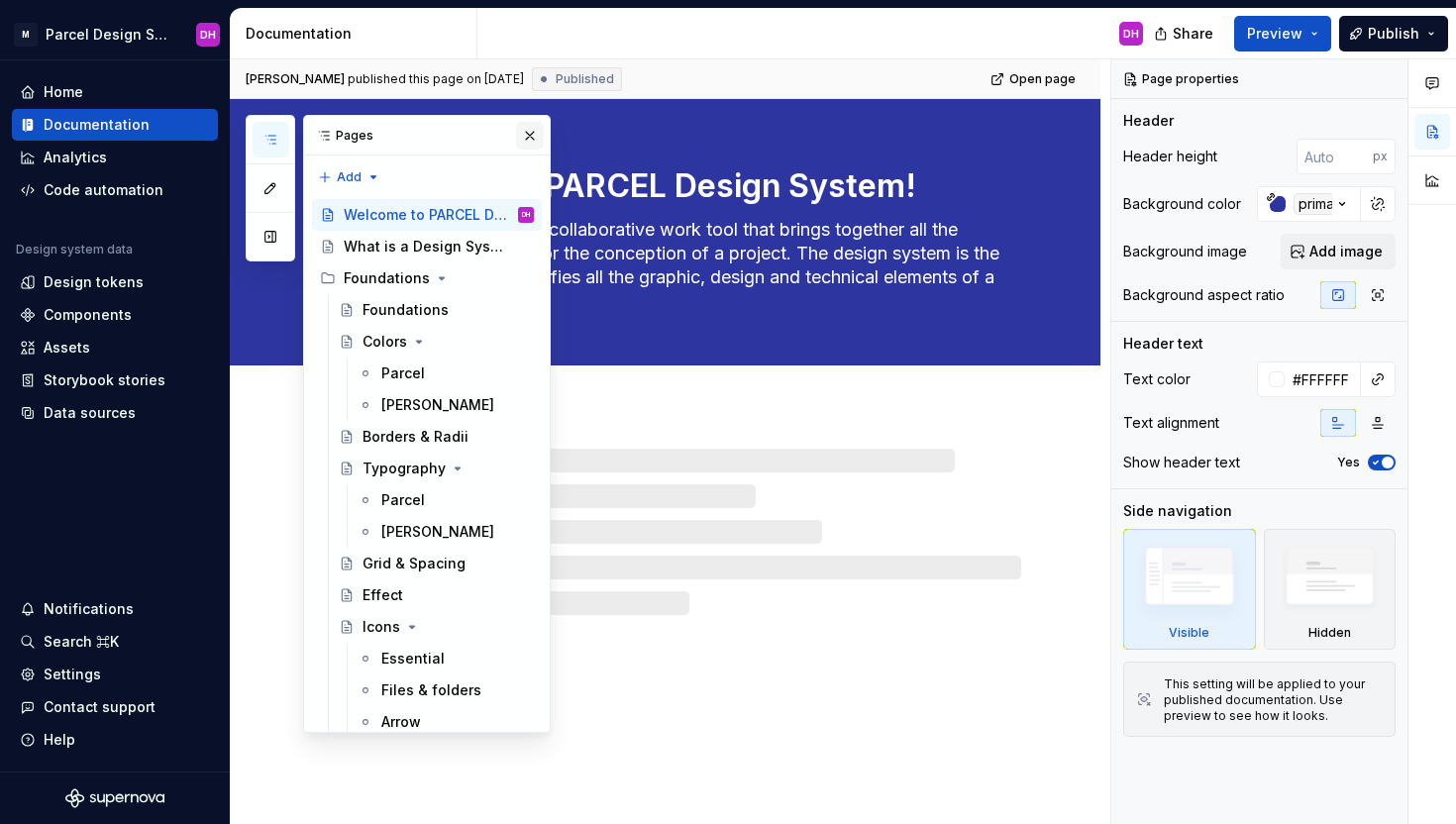 click at bounding box center [530, 136] 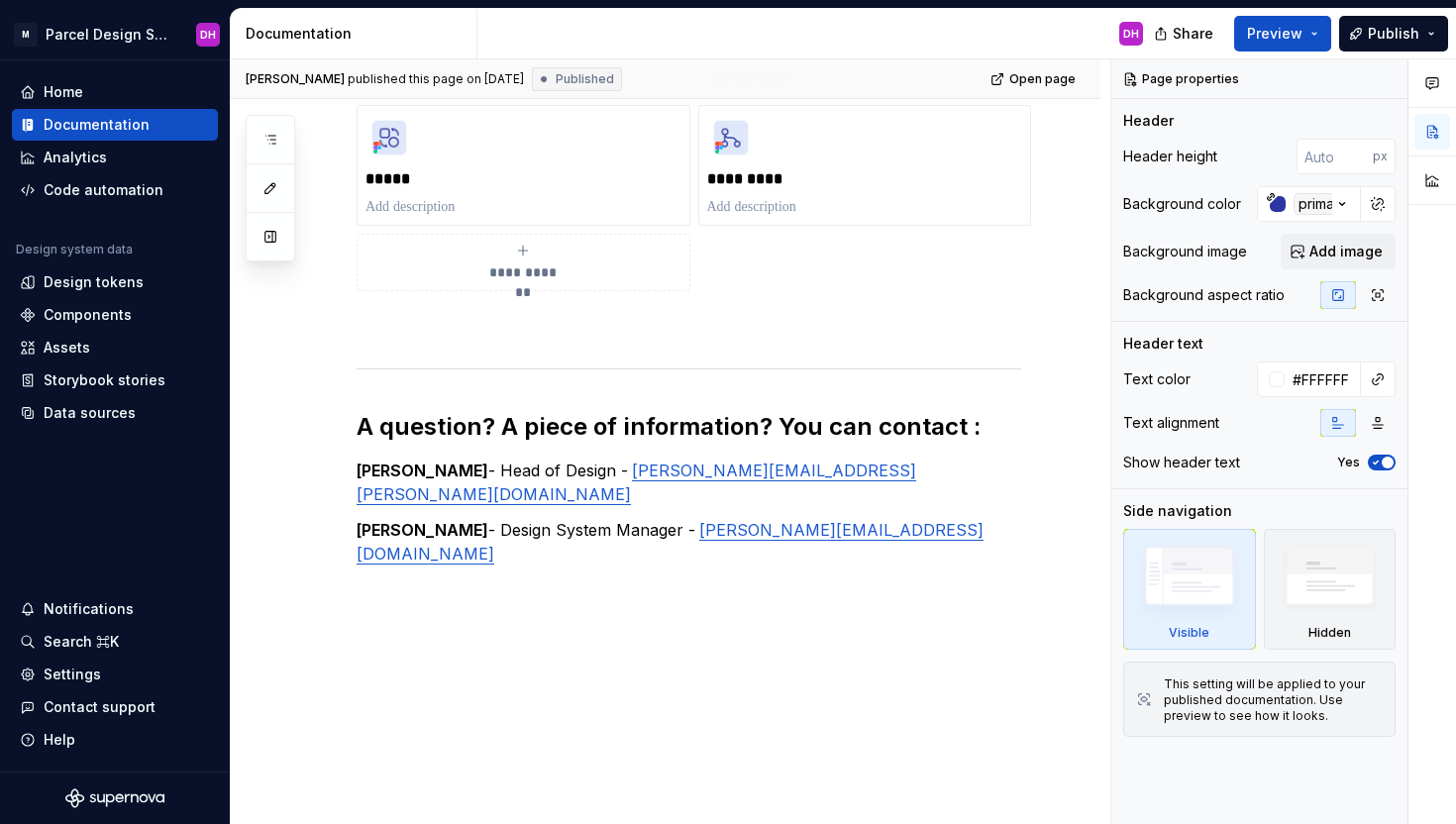 scroll, scrollTop: 0, scrollLeft: 0, axis: both 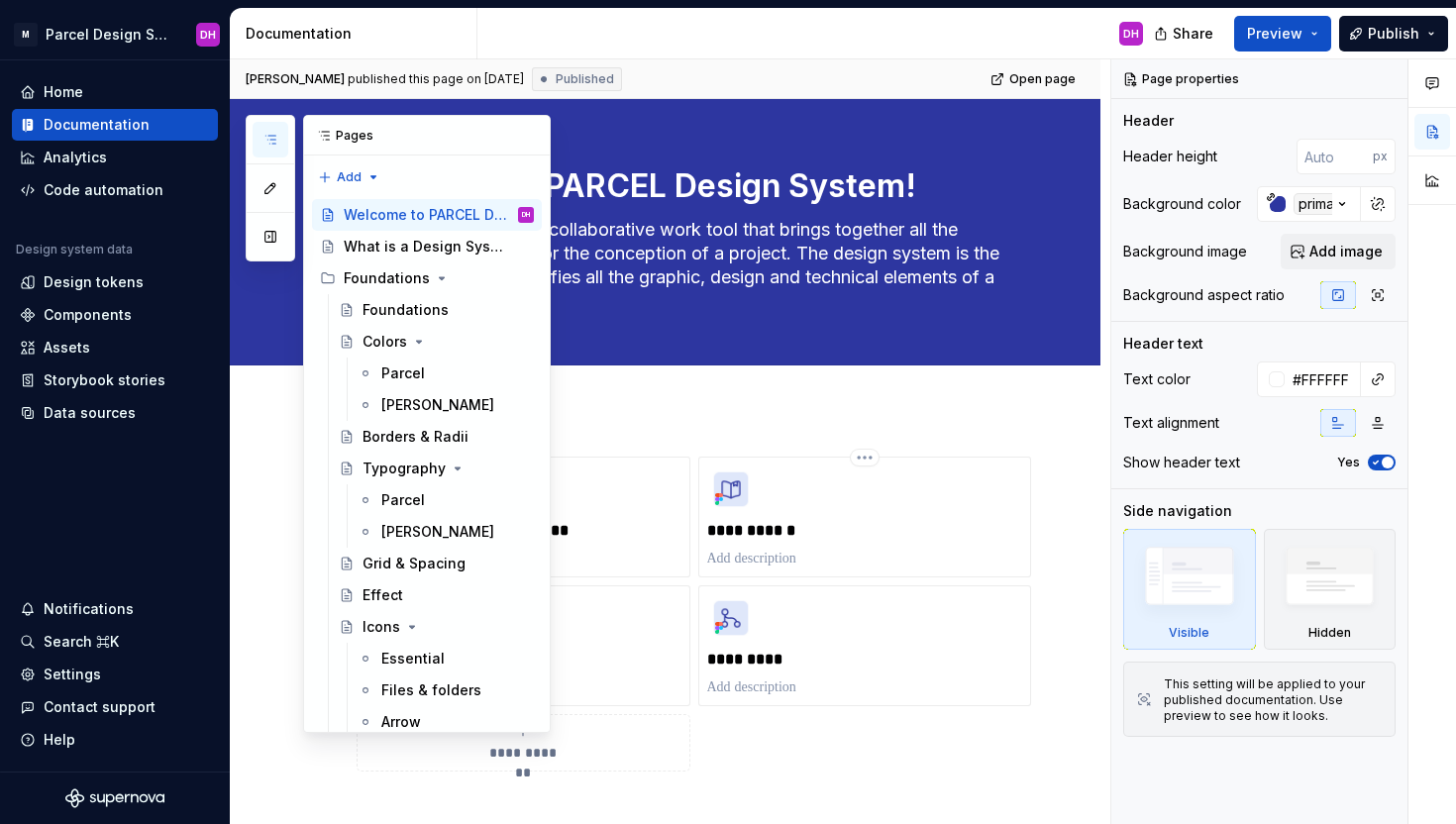 click at bounding box center (270, 140) 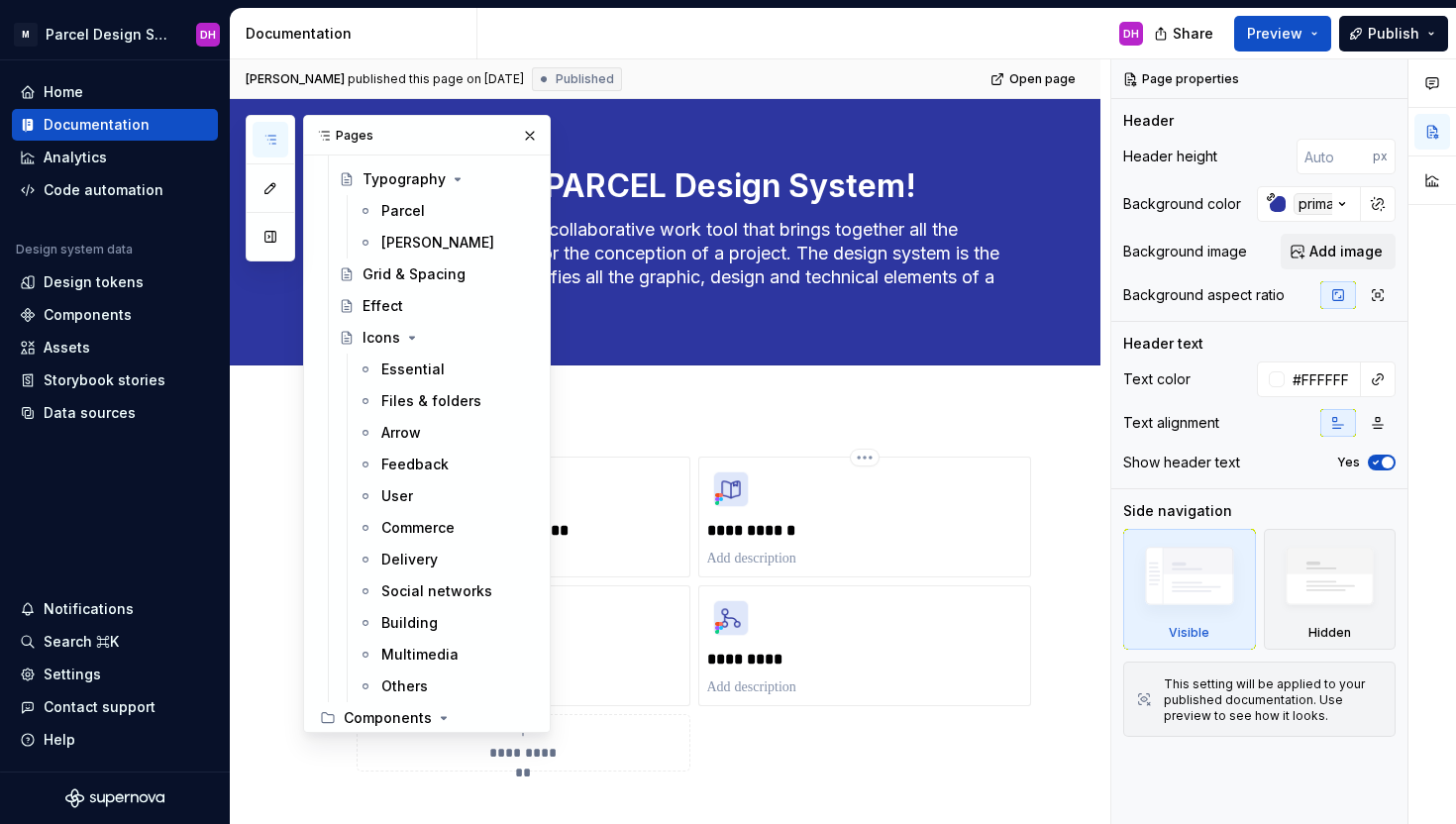 scroll, scrollTop: 0, scrollLeft: 0, axis: both 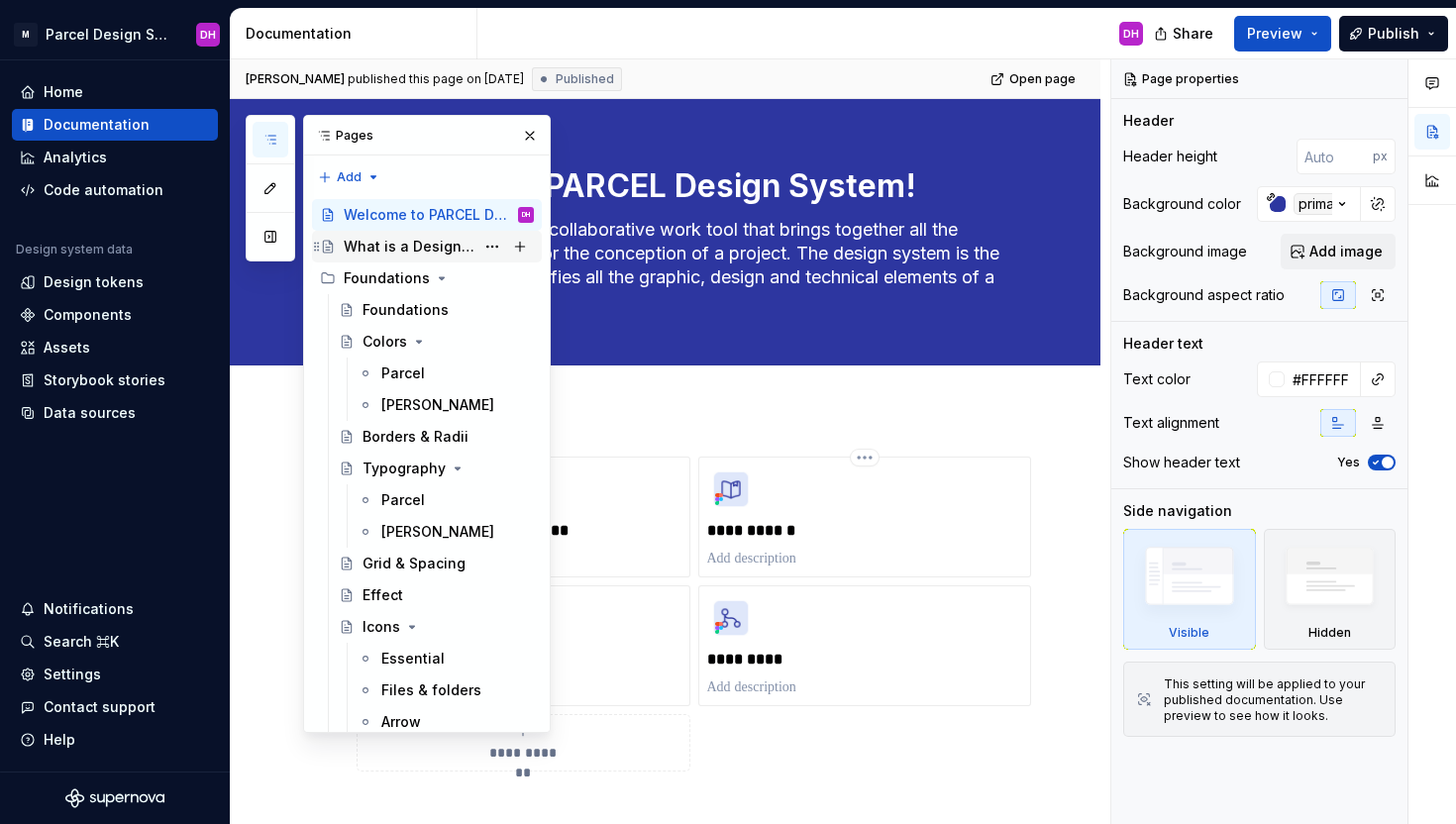 click on "What is a Design System ?" at bounding box center [409, 247] 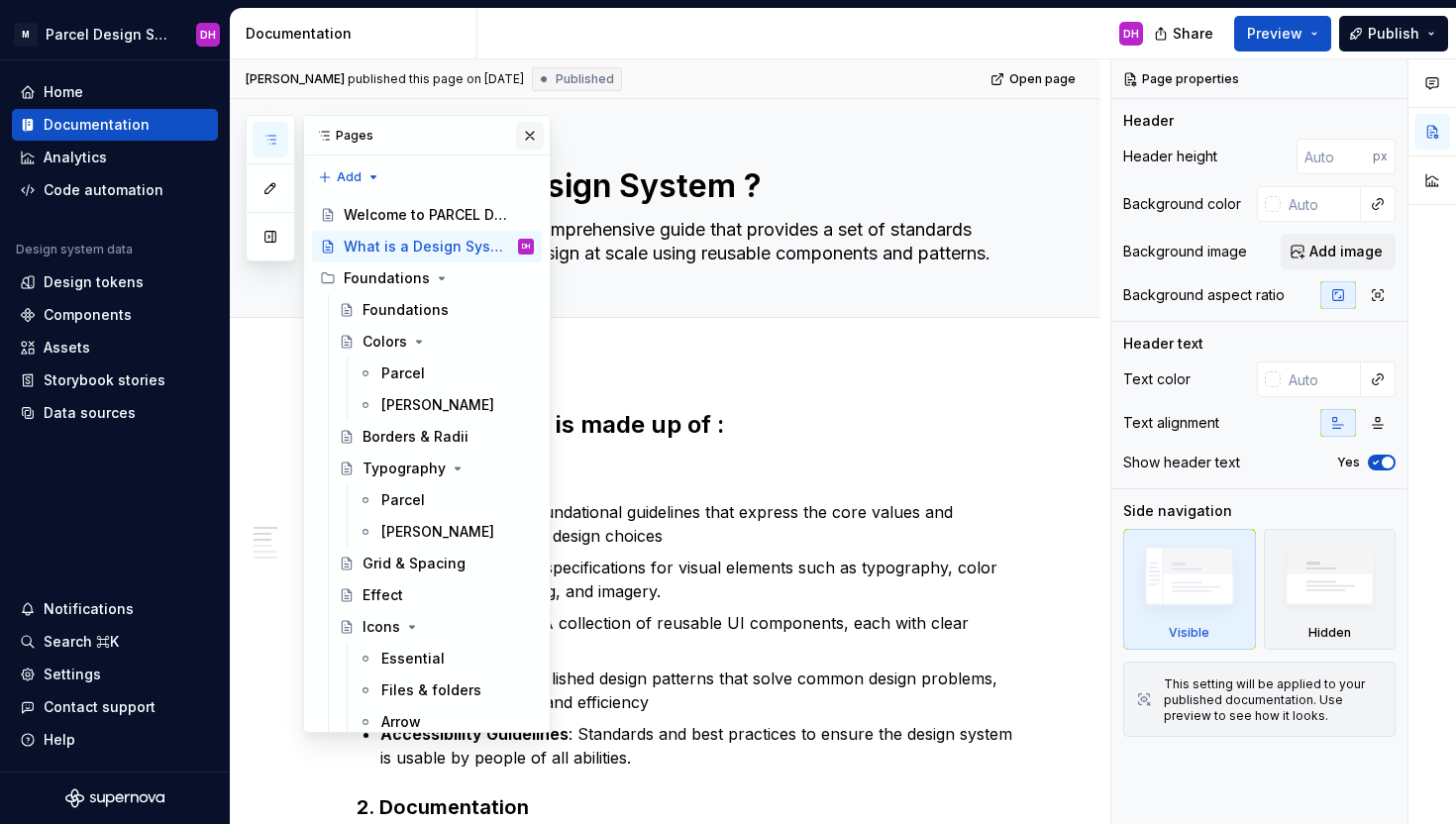 click at bounding box center [530, 136] 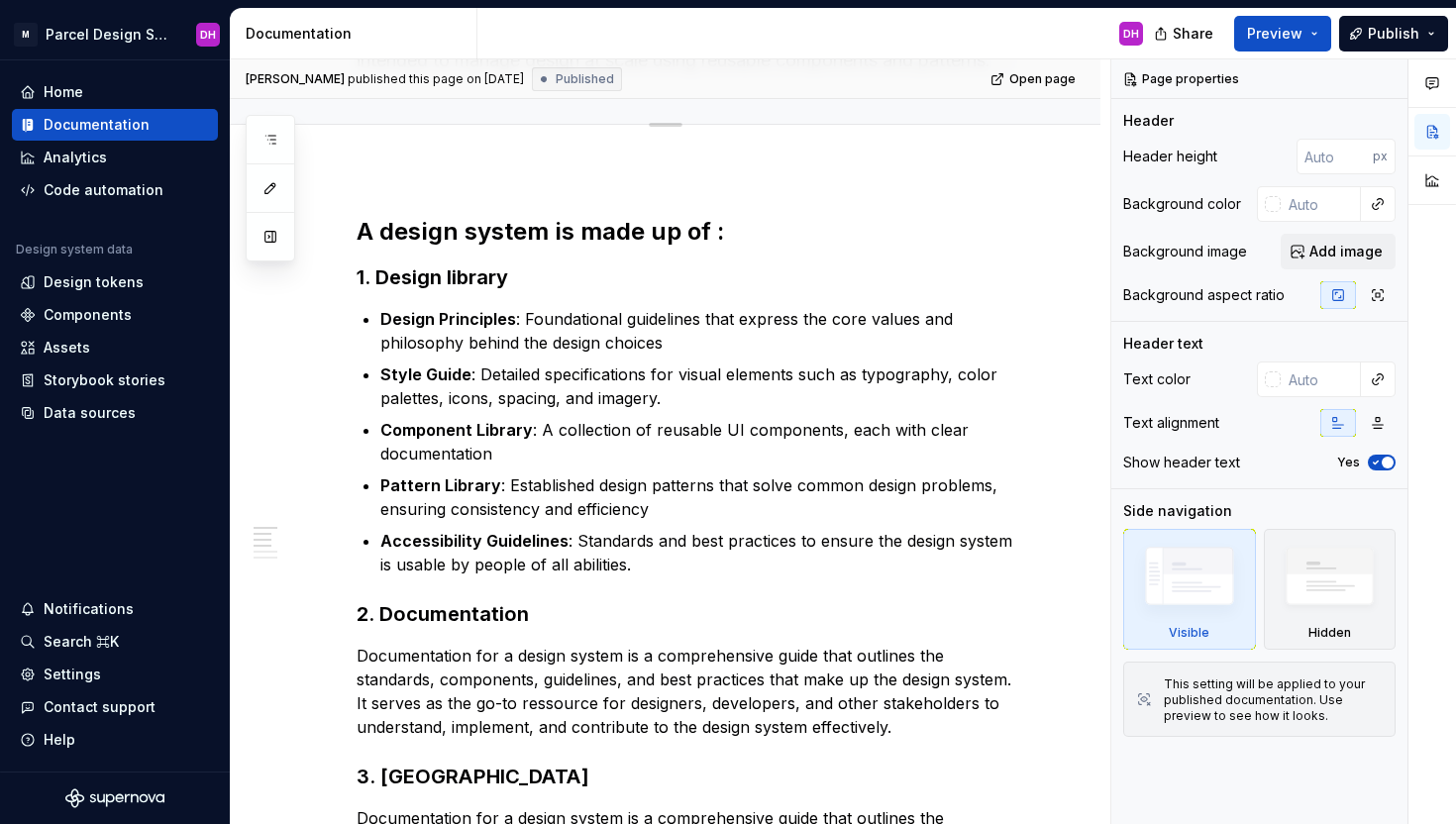 scroll, scrollTop: 201, scrollLeft: 0, axis: vertical 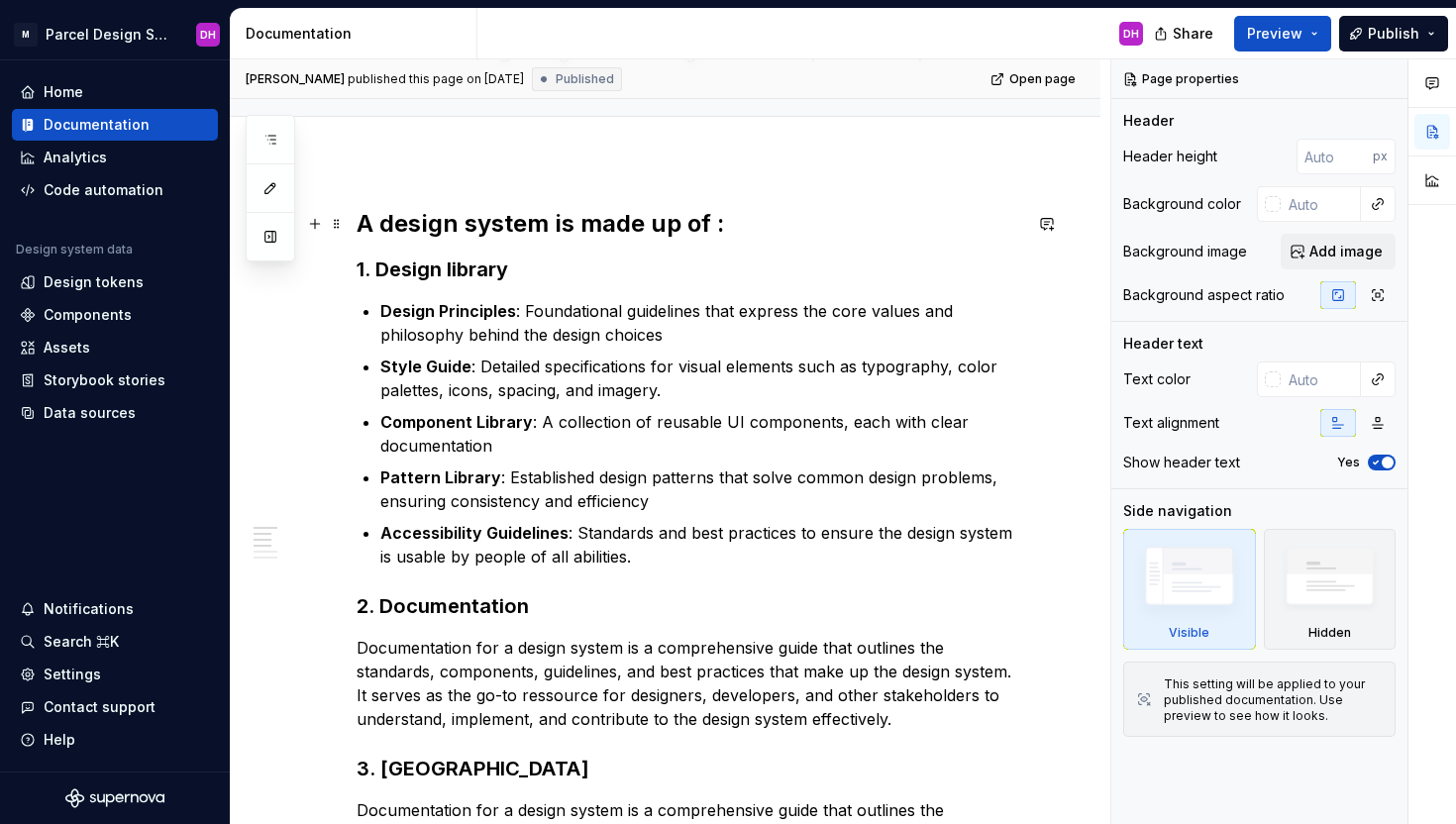 type on "*" 